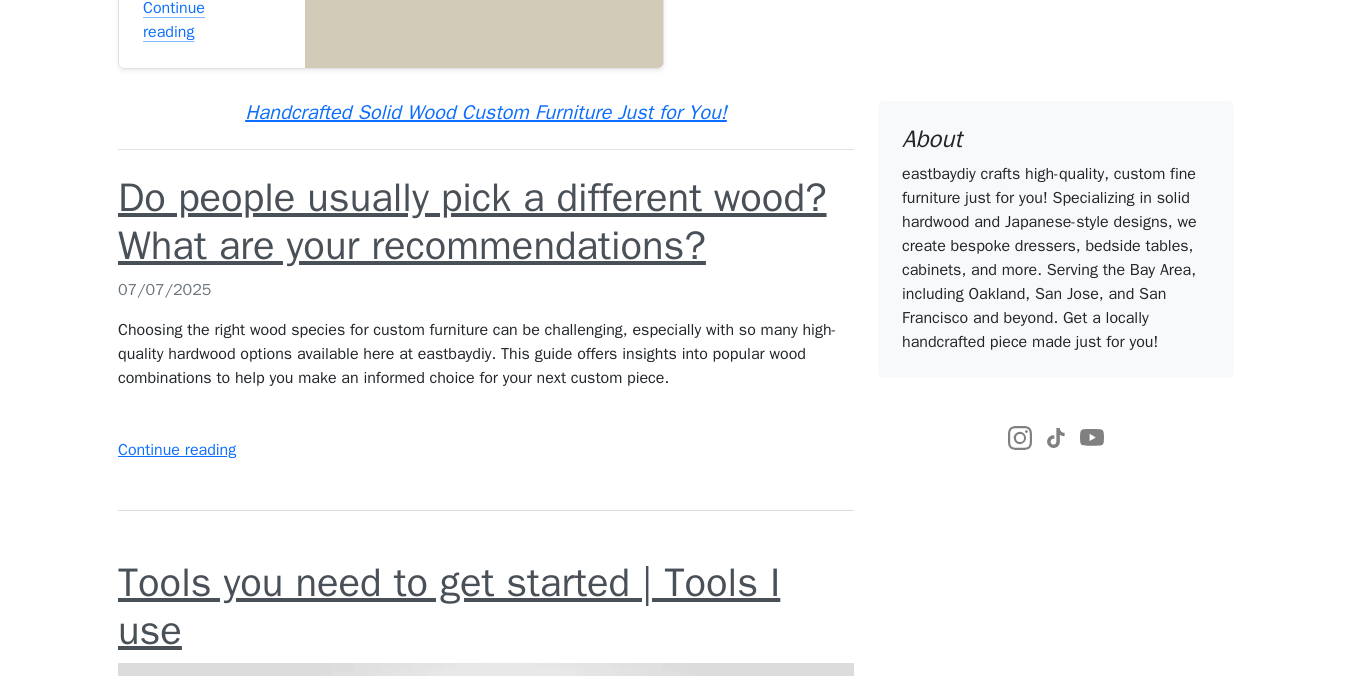 scroll, scrollTop: 447, scrollLeft: 0, axis: vertical 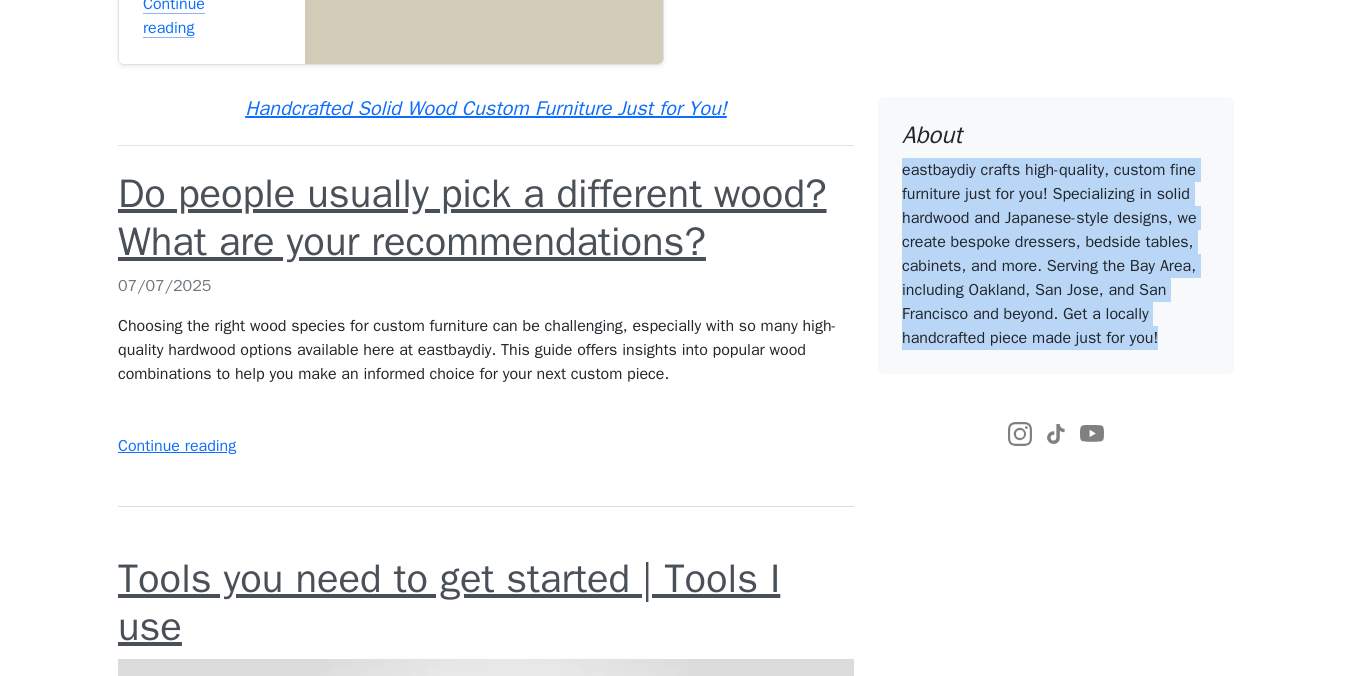drag, startPoint x: 951, startPoint y: 306, endPoint x: 887, endPoint y: 114, distance: 202.38577 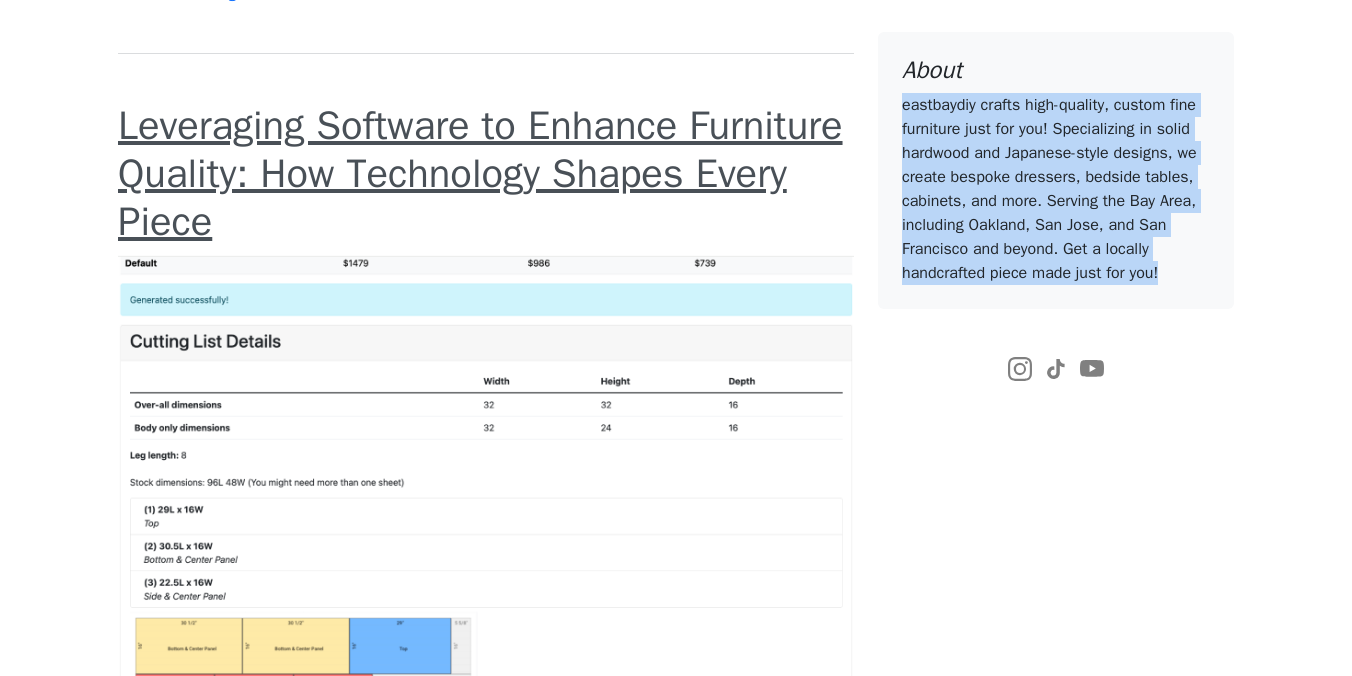 scroll, scrollTop: 2577, scrollLeft: 0, axis: vertical 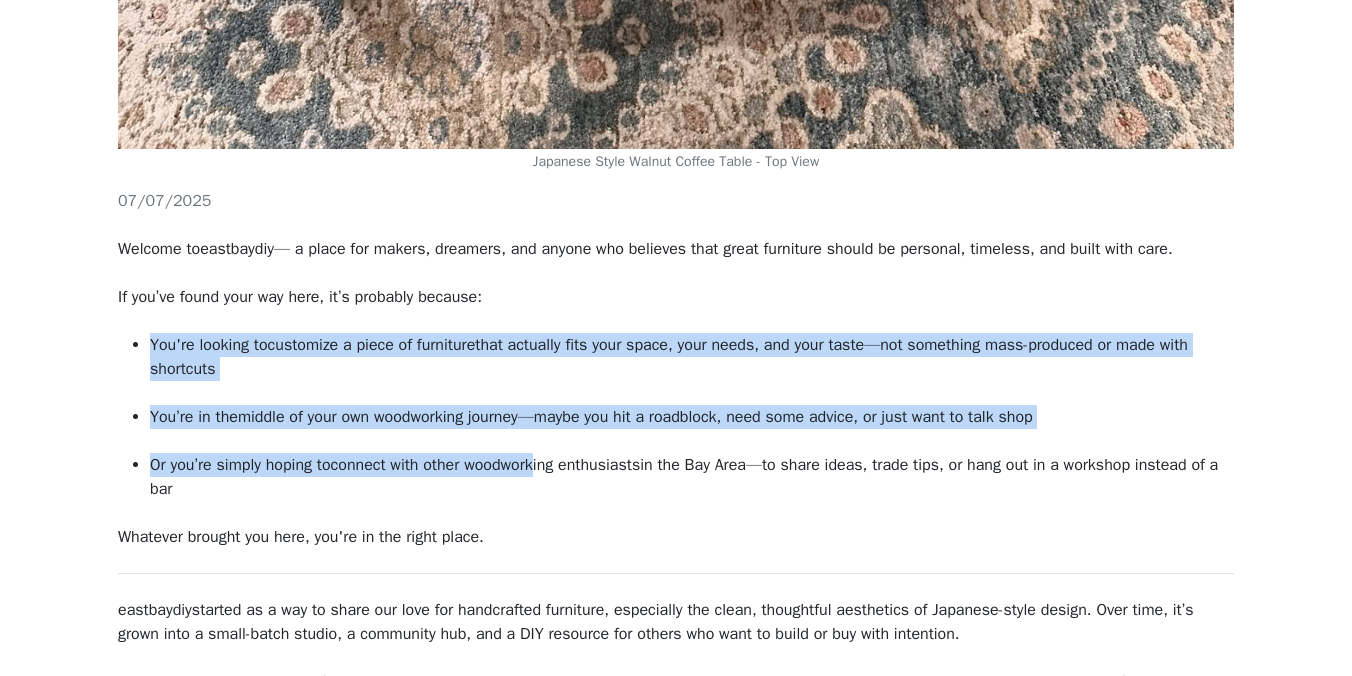 drag, startPoint x: 518, startPoint y: 305, endPoint x: 571, endPoint y: 459, distance: 162.86497 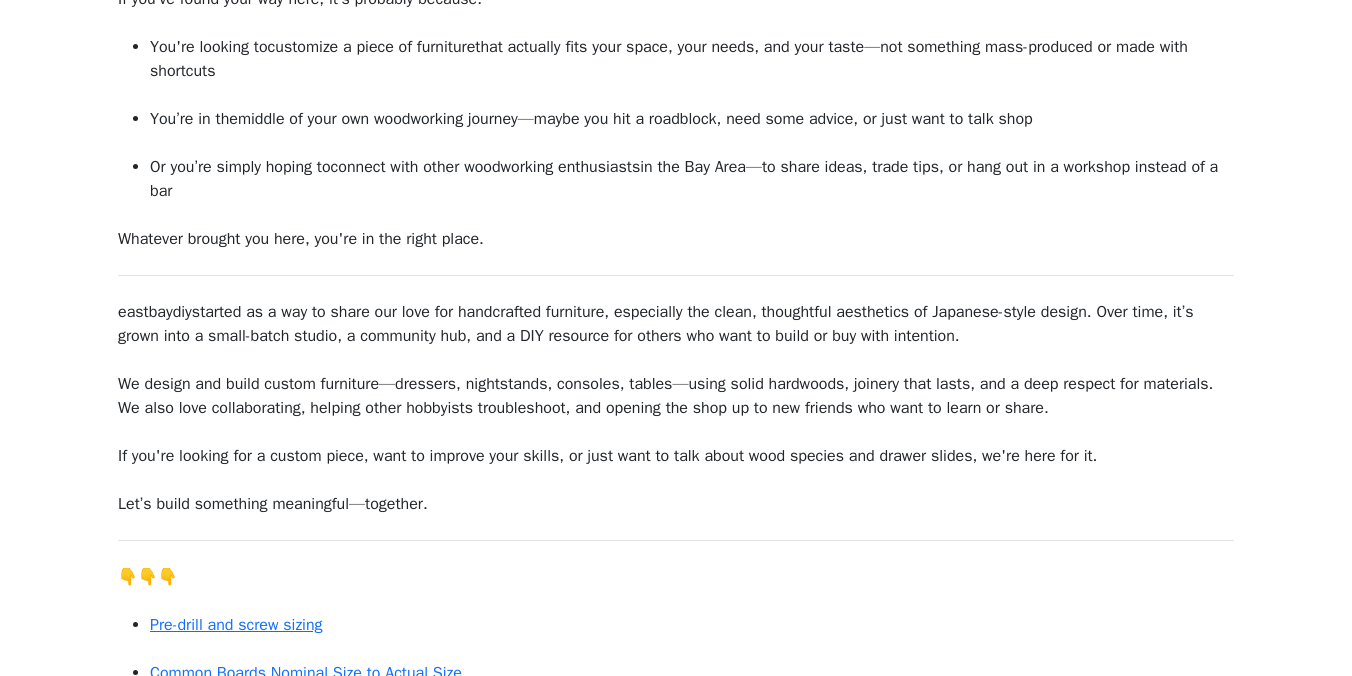 scroll, scrollTop: 1693, scrollLeft: 0, axis: vertical 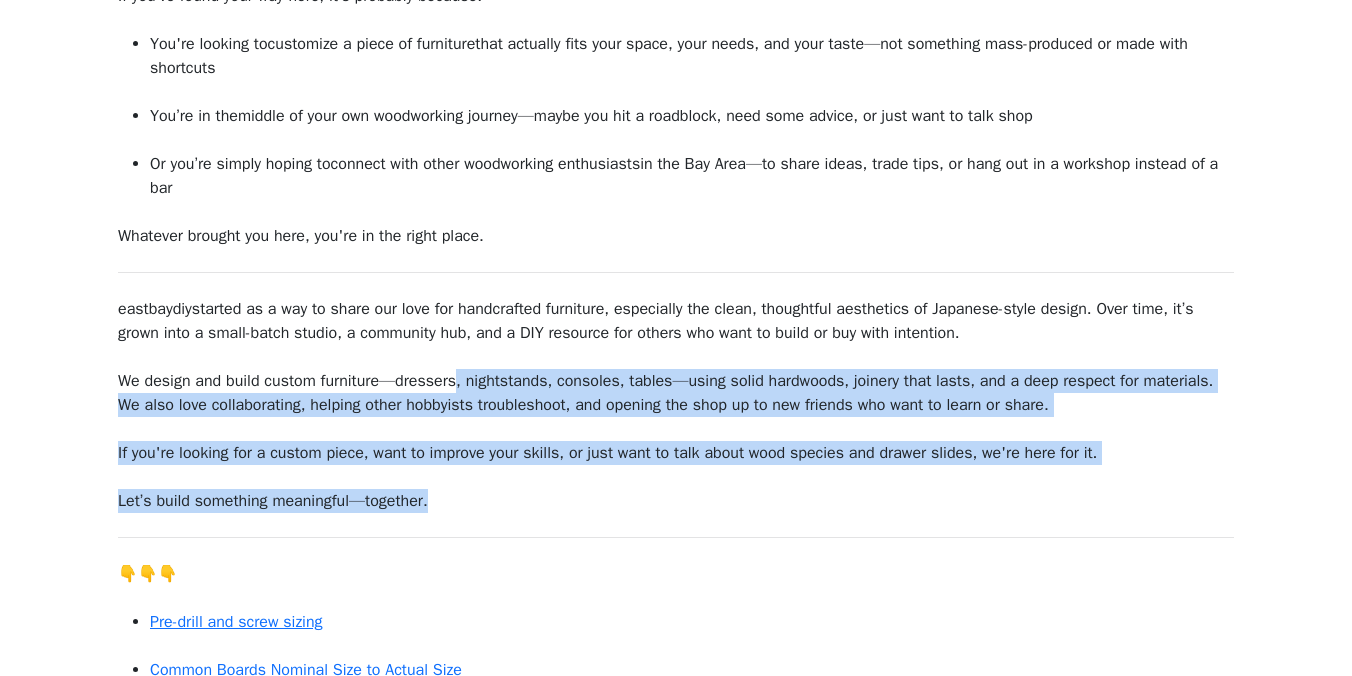 drag, startPoint x: 465, startPoint y: 497, endPoint x: 465, endPoint y: 372, distance: 125 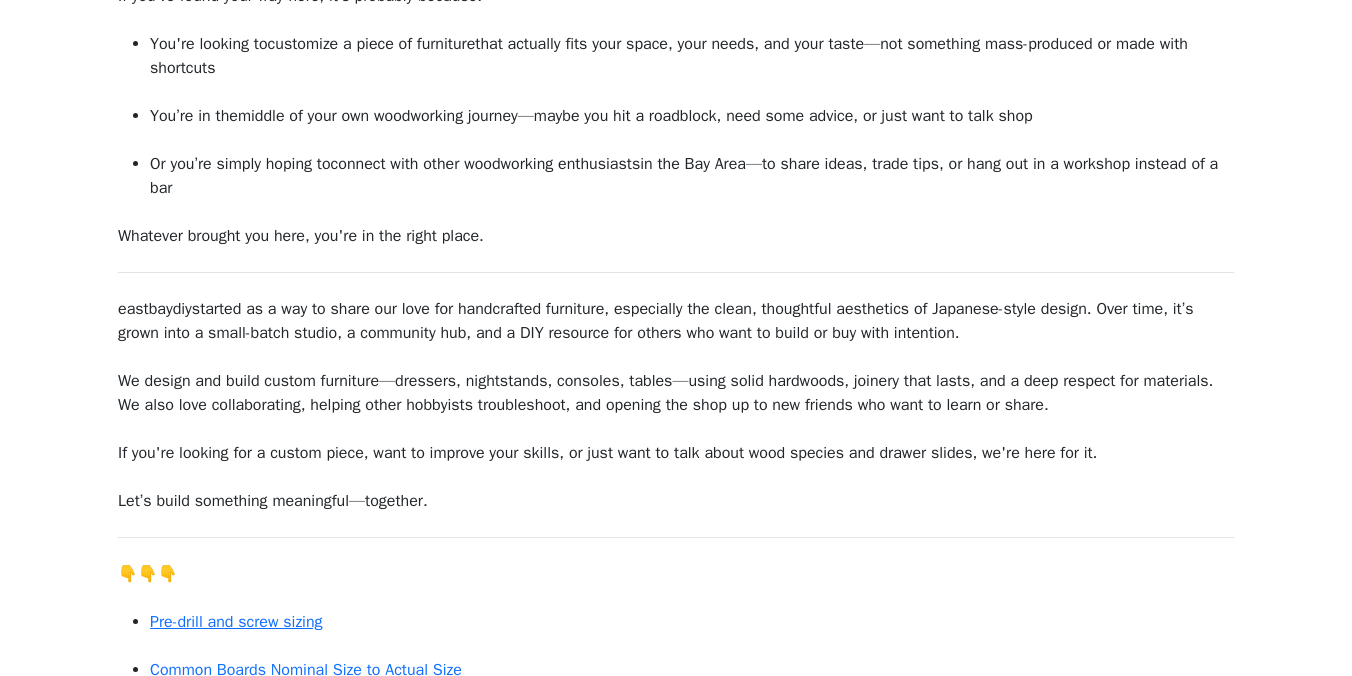 click on "Welcome to  eastbaydiy  — a place for makers, dreamers, and anyone who believes that great furniture should be personal, timeless, and built with care. If you’ve found your way here, it’s probably because: You're looking to  customize a piece of furniture  that actually fits your space, your needs, and your taste—not something mass-produced or made with shortcuts You’re in the  middle of your own woodworking journey —maybe you hit a roadblock, need some advice, or just want to talk shop Or you’re simply hoping to  connect with other woodworking enthusiasts  in the Bay Area—to share ideas, trade tips, or hang out in a workshop instead of a bar Whatever brought you here, you're in the right place. eastbaydiy  started as a way to share our love for handcrafted furniture, especially the clean, thoughtful aesthetics of Japanese-style design. Over time, it’s grown into a small-batch studio, a community hub, and a DIY resource for others who want to build or buy with intention. 👇👇👇" at bounding box center [676, 309] 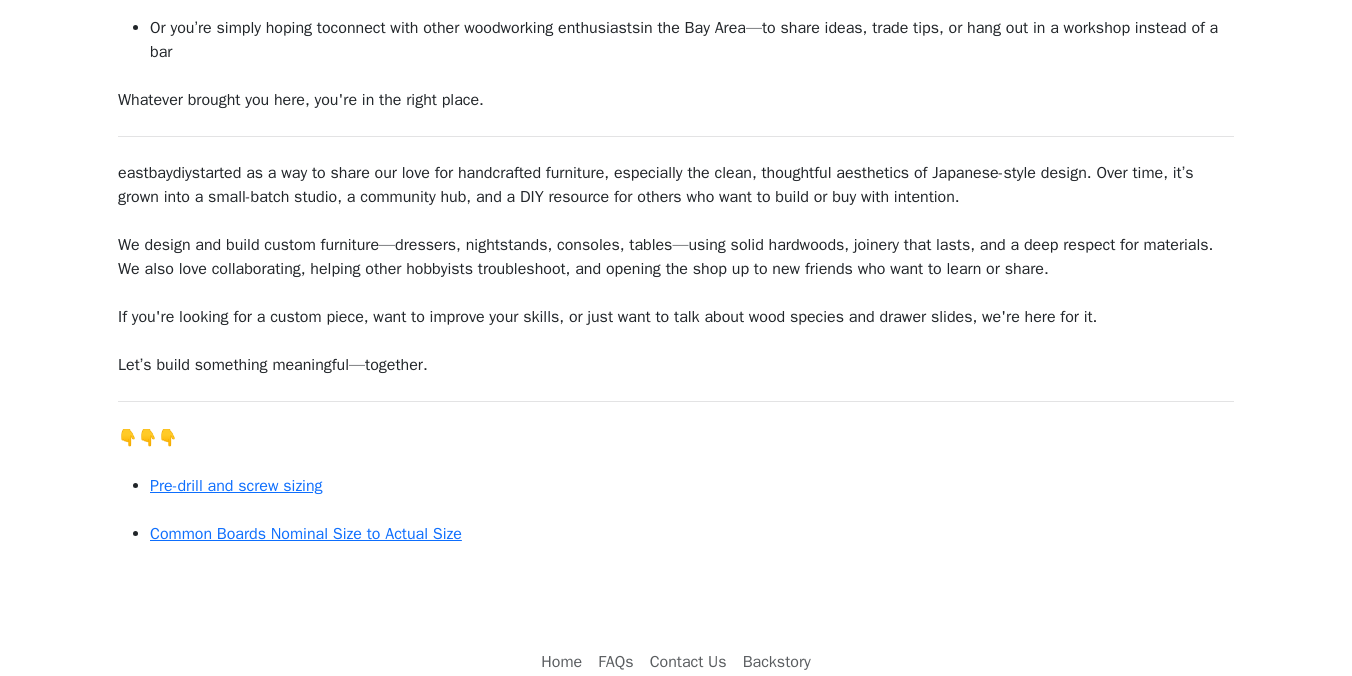 scroll, scrollTop: 1908, scrollLeft: 0, axis: vertical 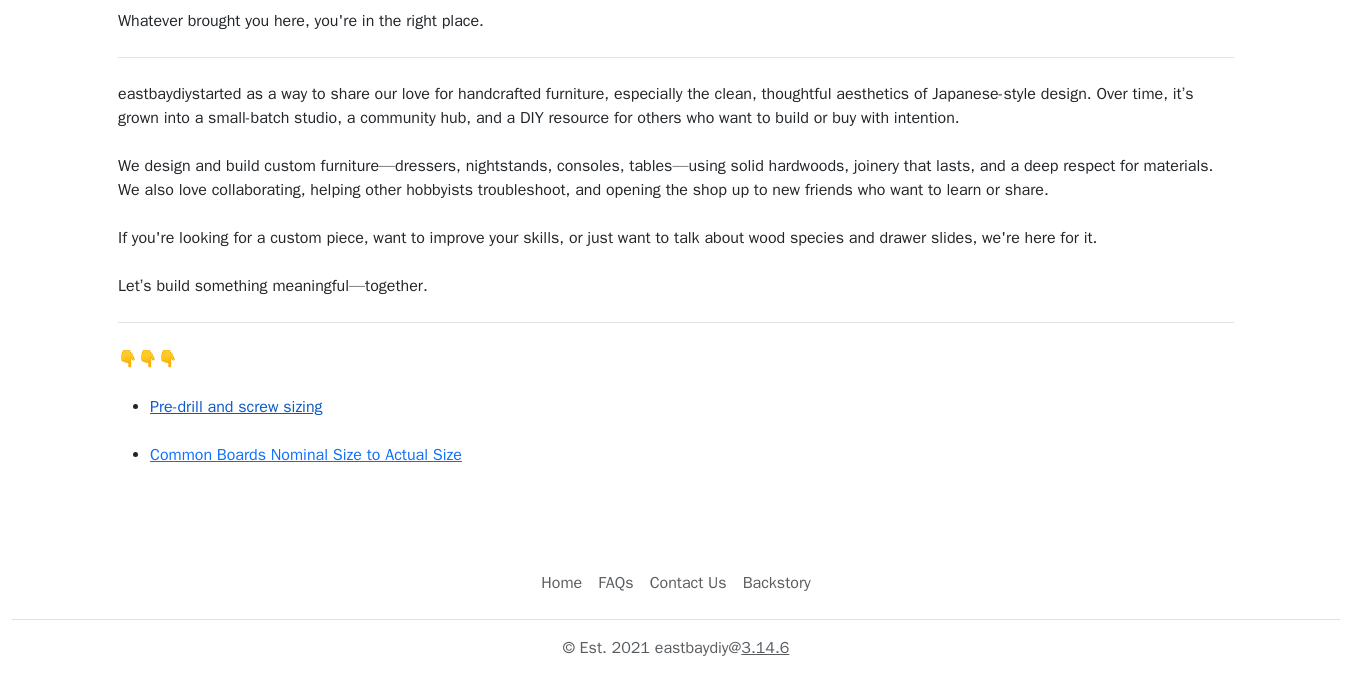 click on "Pre-drill and screw sizing" at bounding box center [236, 407] 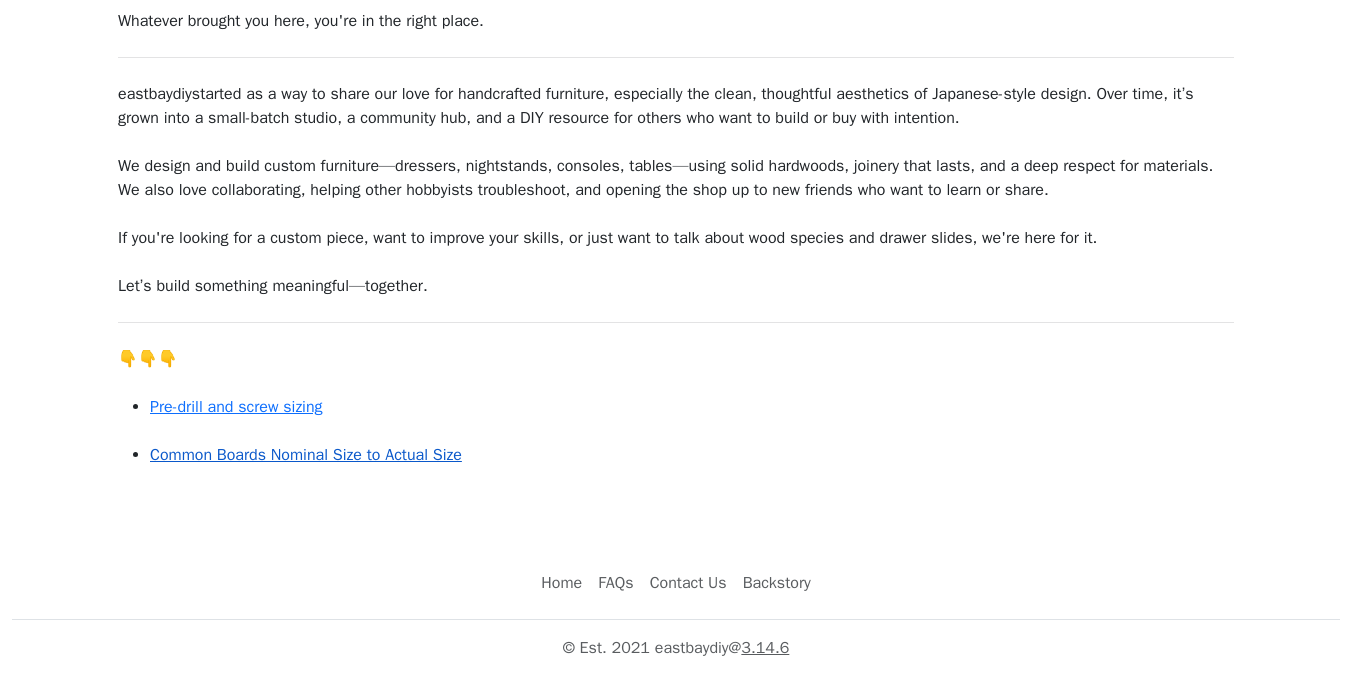 click on "Common Boards Nominal Size to Actual Size" at bounding box center (306, 455) 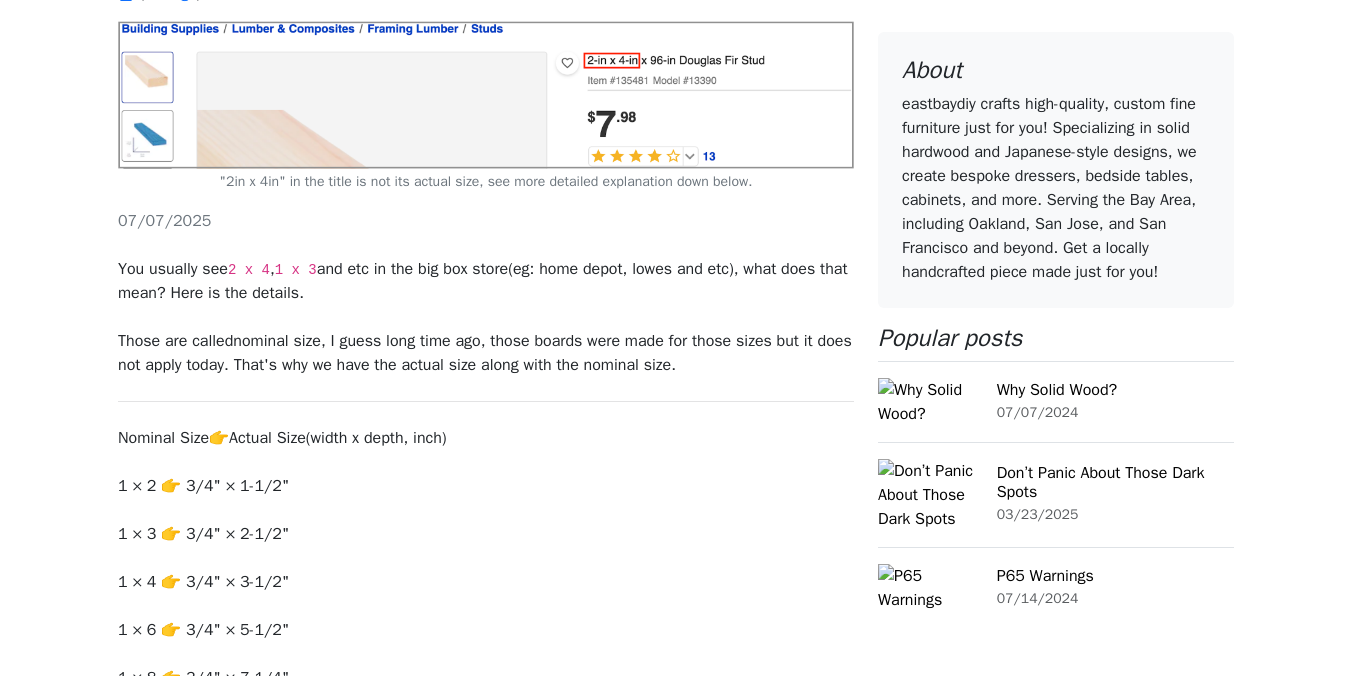 scroll, scrollTop: 549, scrollLeft: 0, axis: vertical 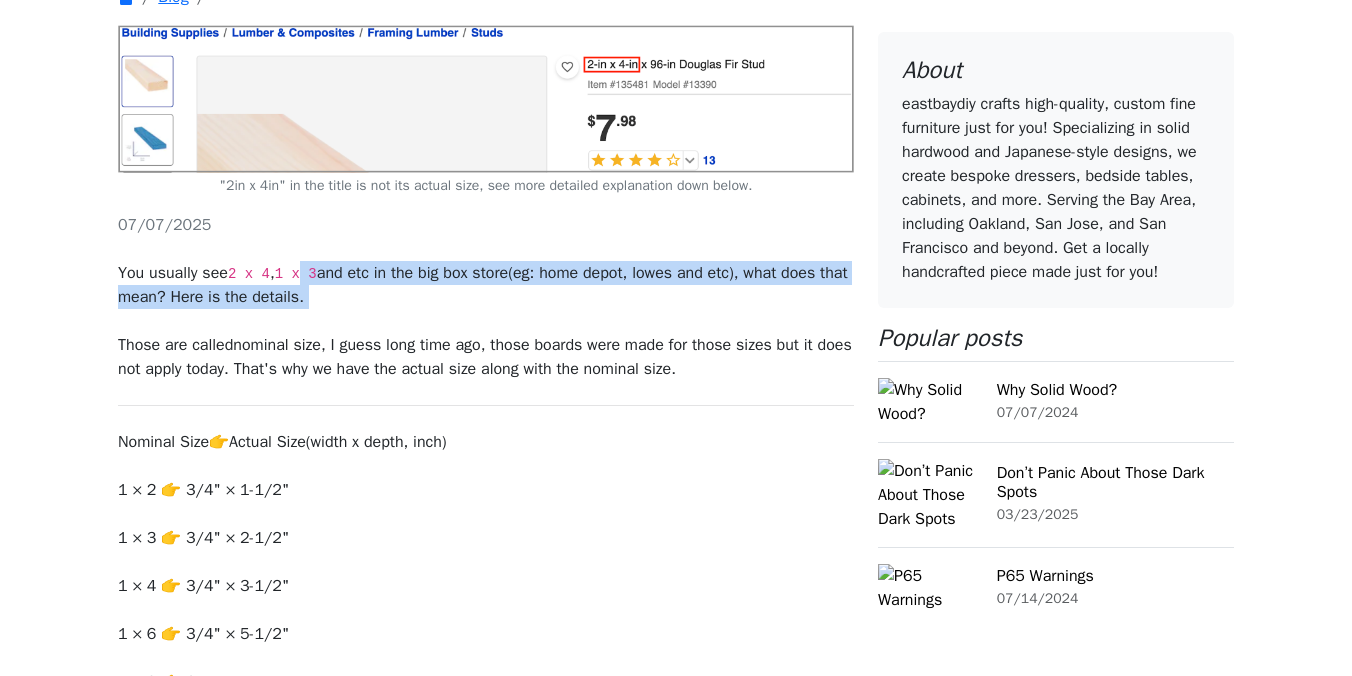 drag, startPoint x: 311, startPoint y: 264, endPoint x: 315, endPoint y: 316, distance: 52.153618 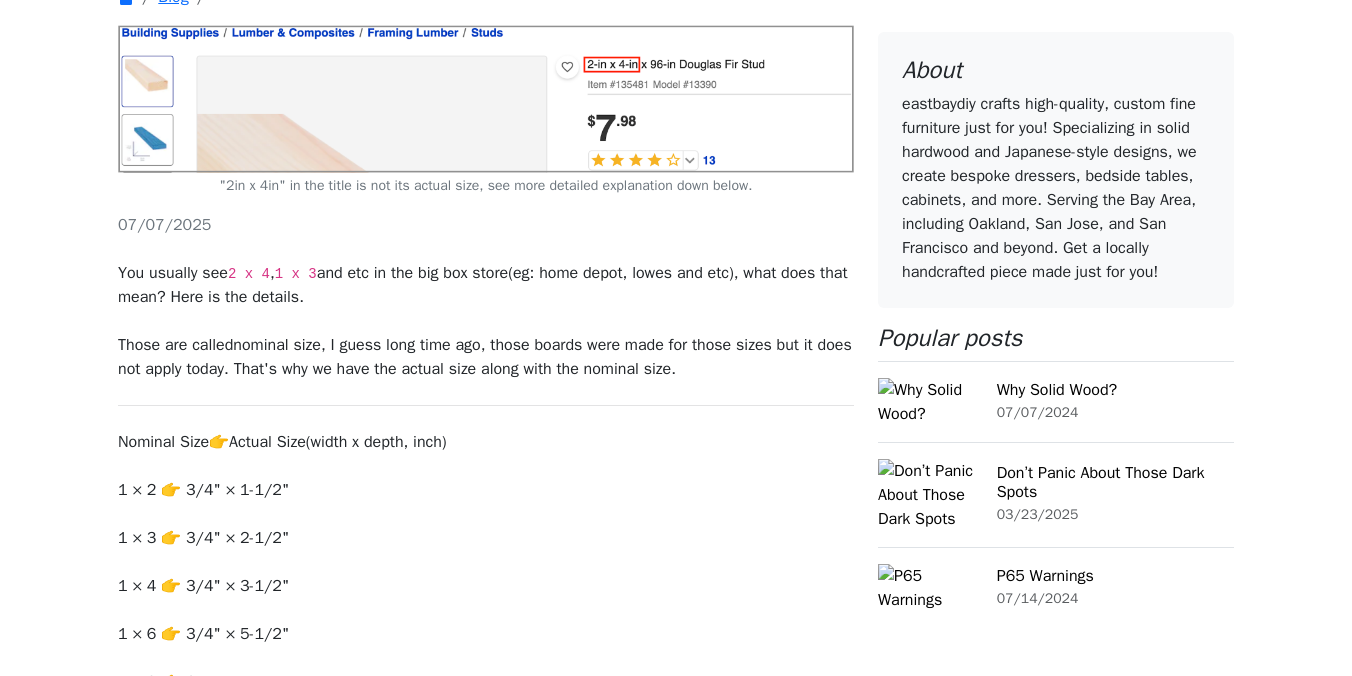 click on "Nominal Size  👉  Actual Size  (width x depth, inch)" at bounding box center (486, 442) 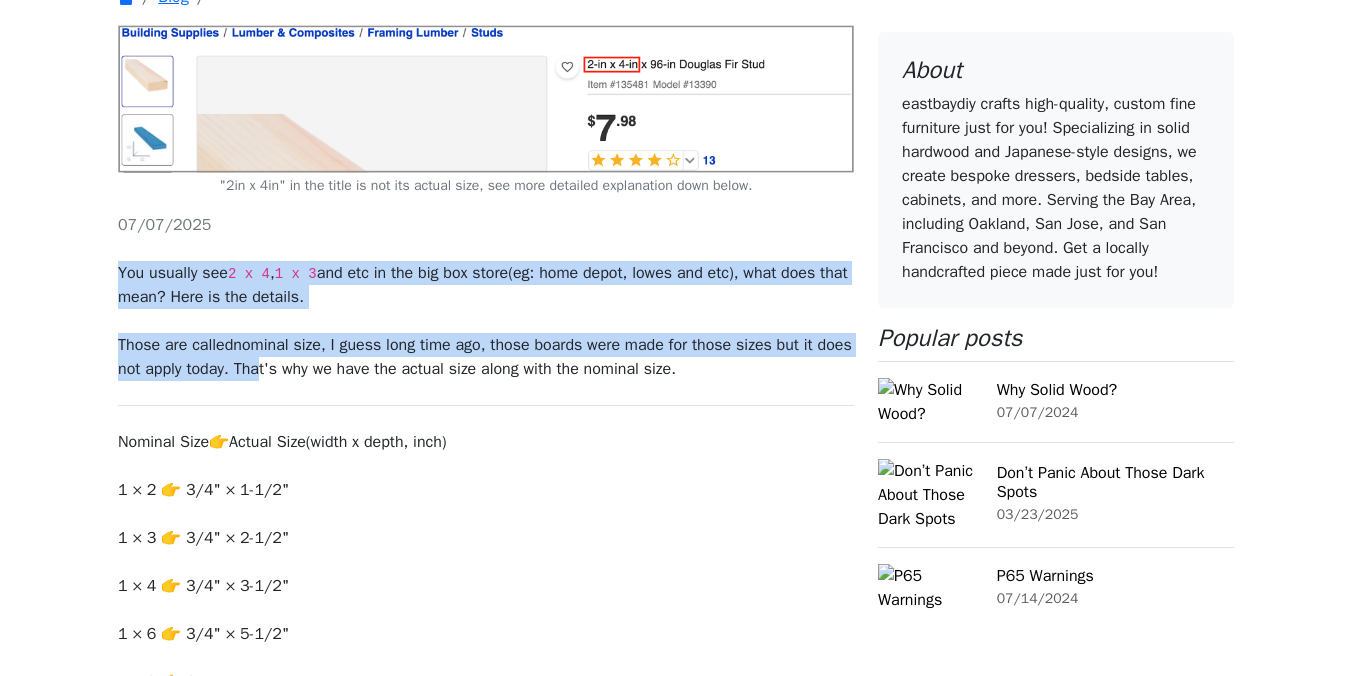 drag, startPoint x: 204, startPoint y: 259, endPoint x: 307, endPoint y: 378, distance: 157.38487 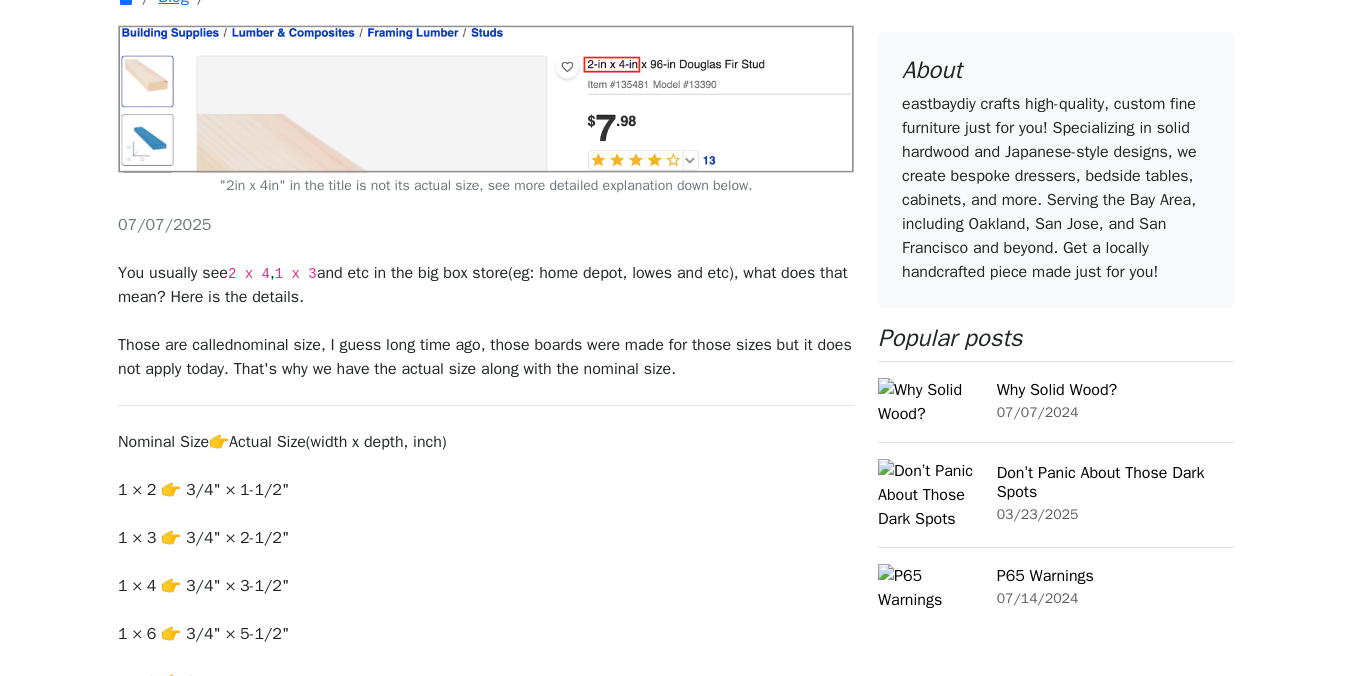 click on "You usually see 2 x 4 , 1 x 3 and etc in the big box store(eg: home depot, lowes and etc), what does that mean? Here is the details. Those are called nominal size , I guess long time ago, those boards were made for those sizes but it does not apply today. That's why we have the actual size along with the nominal size. Nominal Size 👉 Actual Size (width x depth, inch) 1 × 2 👉 3/4" × 1-1/2" 1 × 3 👉 3/4" × 2-1/2" 1 × 4 👉 3/4" × 3-1/2" 1 × 6 👉 3/4" × 5-1/2" 1 × 8 👉 3/4" × 7-1/4" 1 × 10 👉 3/4" × 9-1/4" 1 × 12 👉 3/4" × 11-1/4" 2 × 2 👉 1-1/2" × 1-1/2" 2 × 3 👉 1-1/2" × 2-1/2" 2 × 4 👉 1-1/2" × 3-1/2" (above this line, they are very normal in every bog box store, sizes underneath are less common today) 2 × 6 👉 1-1/2" × 5-1/2" 2 × 8 👉 1-1/2" × 7-1/4" 2 × 10 👉 1-1/2" × 9-1/4" 2 × 12 👉 1-1/2" × 11-1/4" 4 × 4 👉 3-1/2" × 3-1/2" 4 × 6 👉 3-1/2" × 5-1/2" 6 × 6 👉 5-1/2" × 5-1/2"" at bounding box center [486, 789] 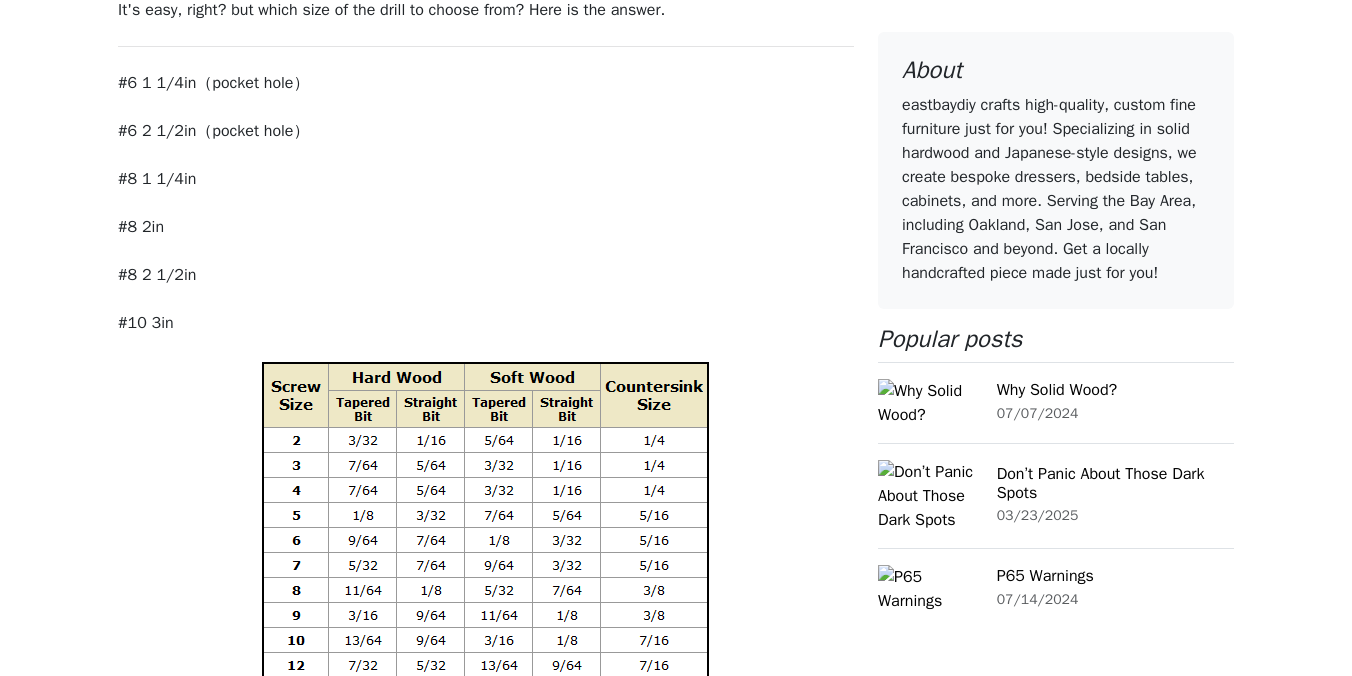 scroll, scrollTop: 681, scrollLeft: 0, axis: vertical 